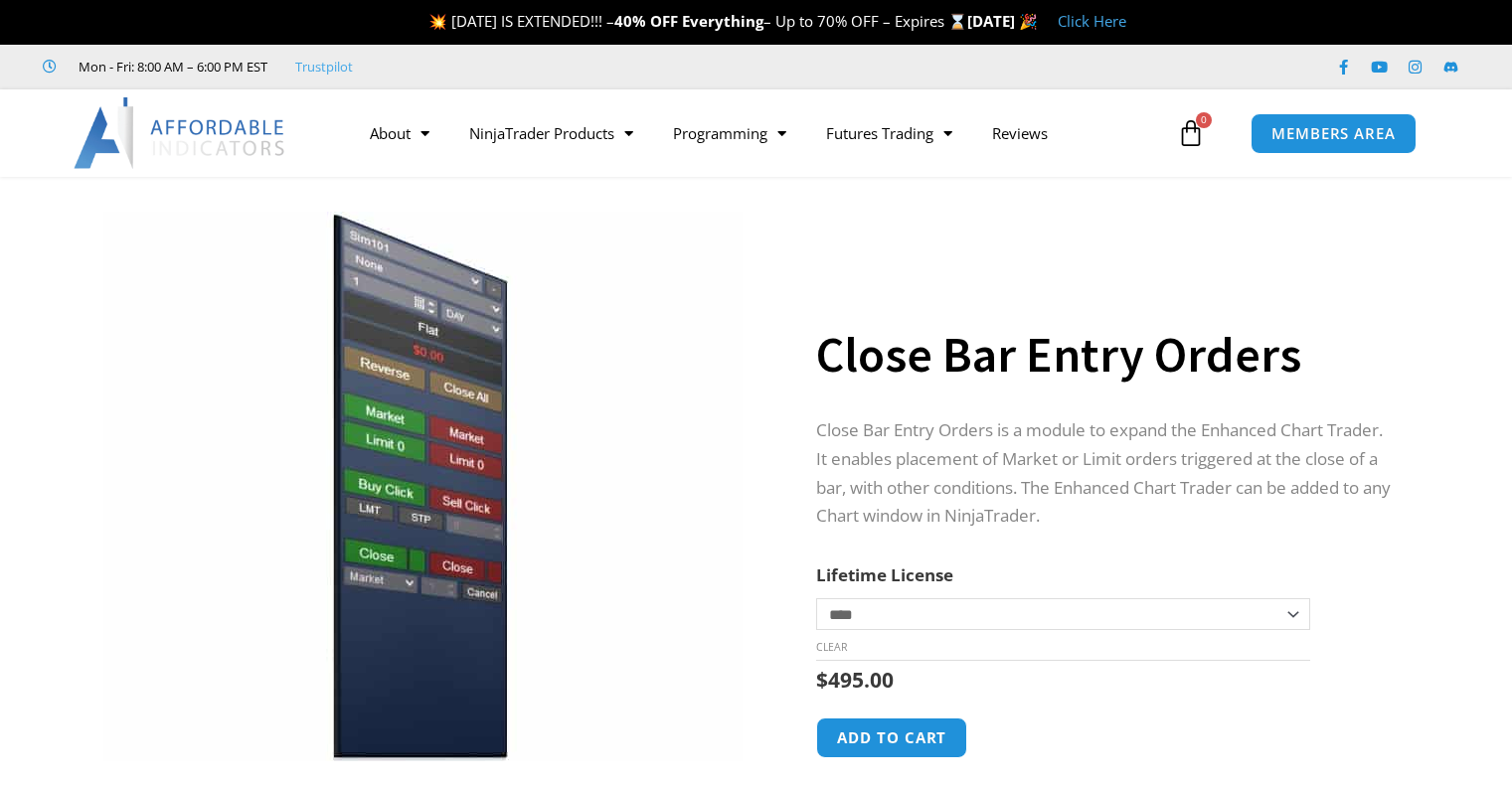 scroll, scrollTop: 0, scrollLeft: 0, axis: both 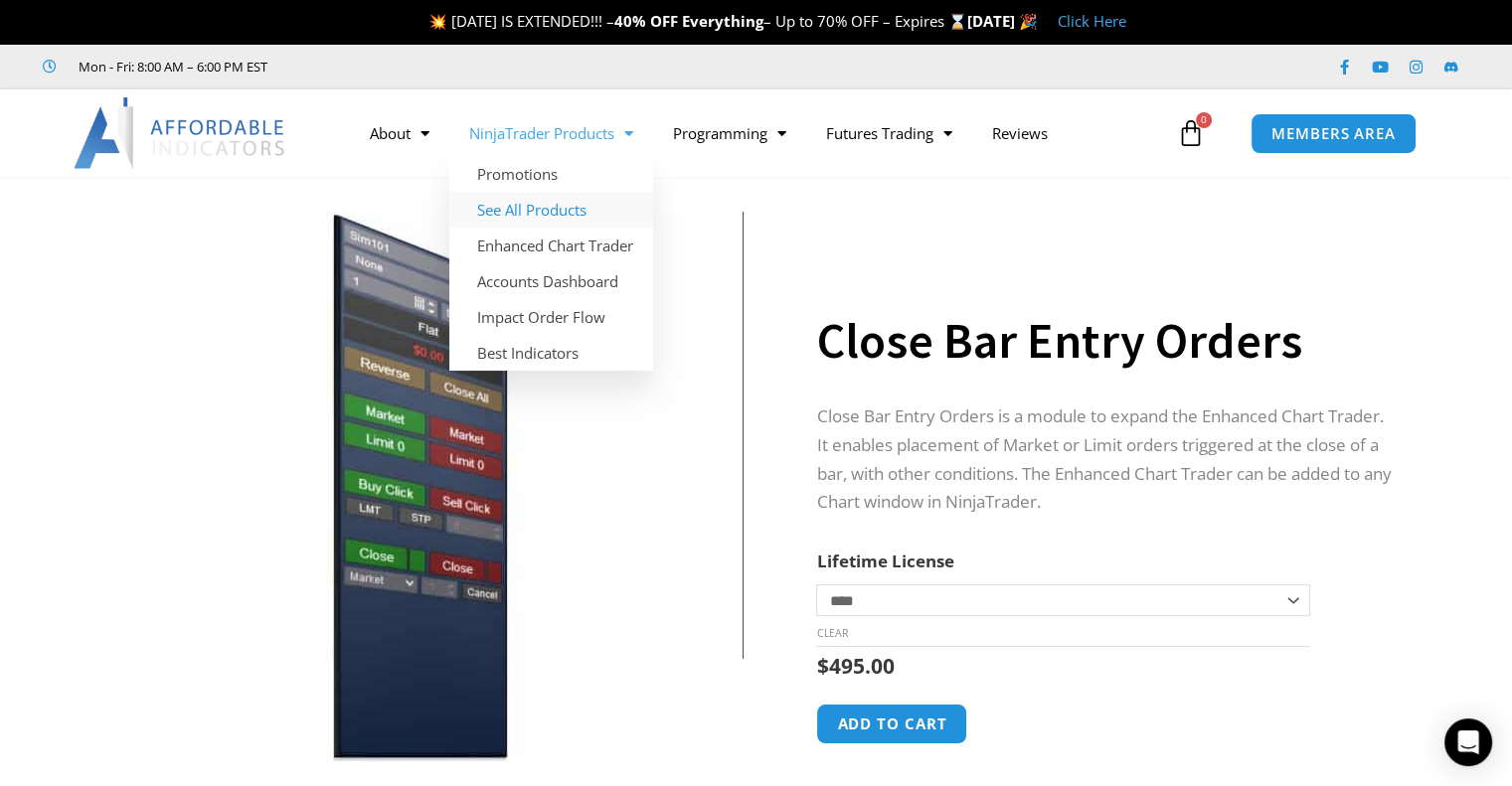 click on "See All Products" 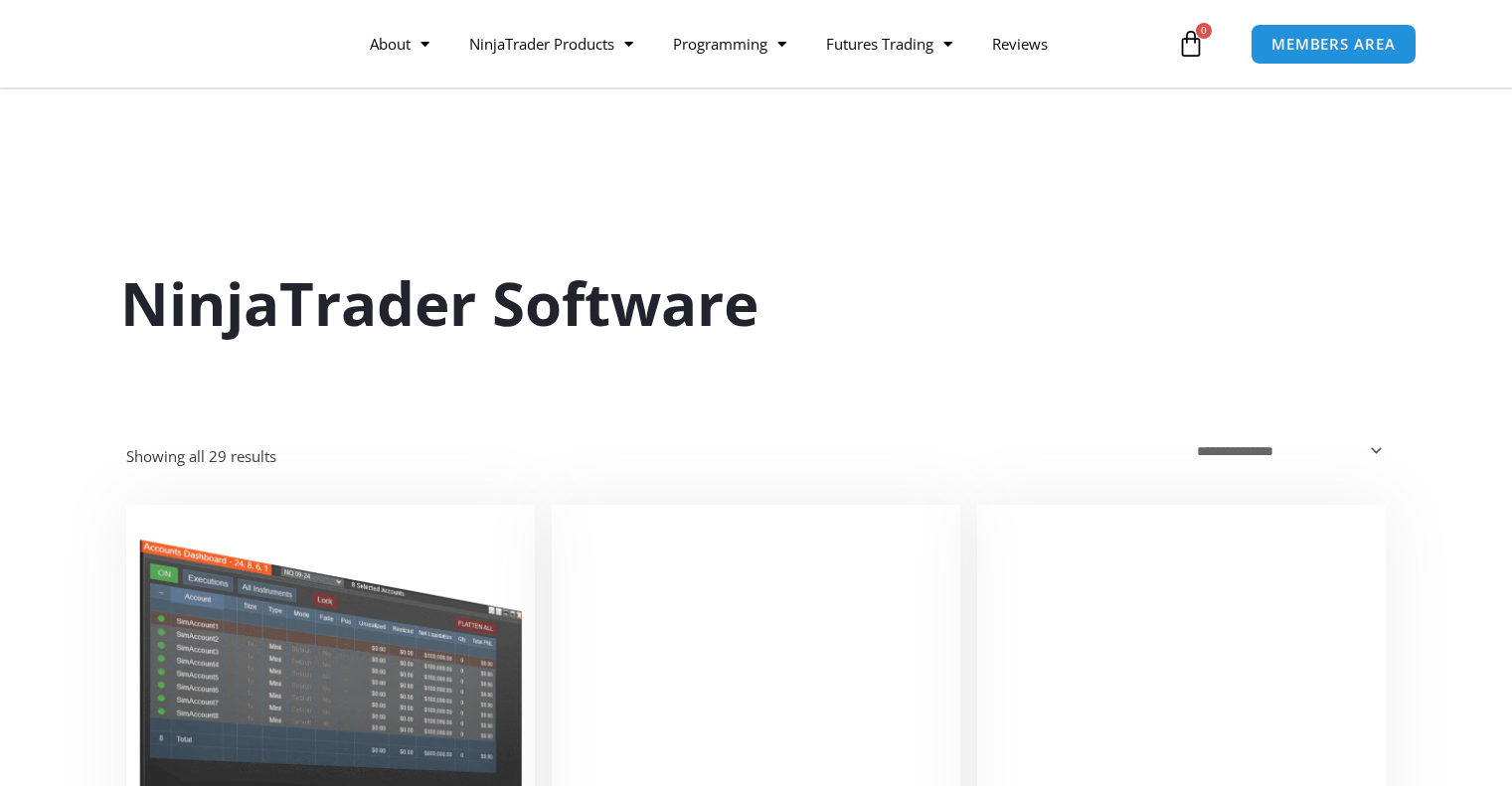 scroll, scrollTop: 155, scrollLeft: 0, axis: vertical 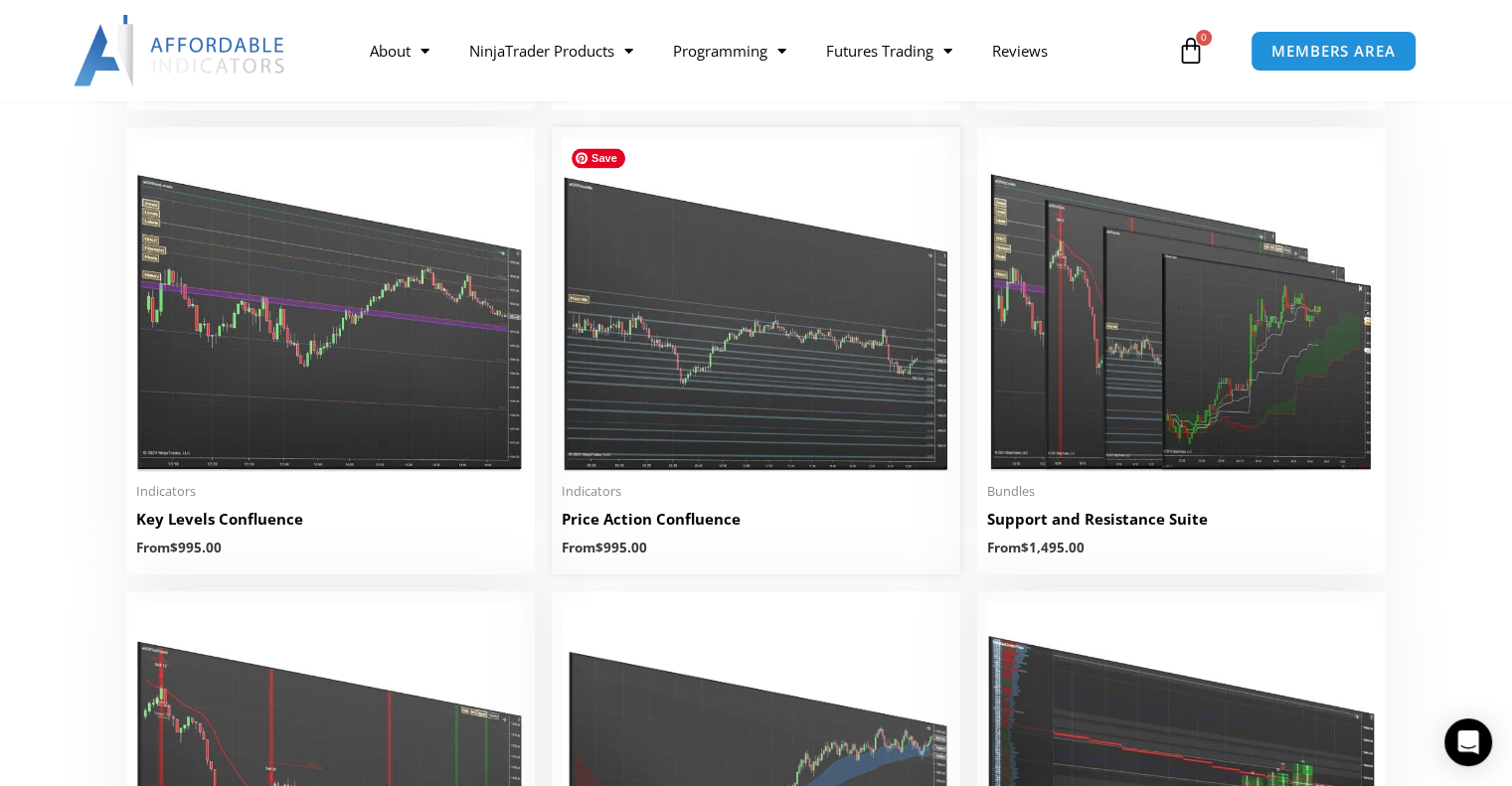 click at bounding box center [756, 304] 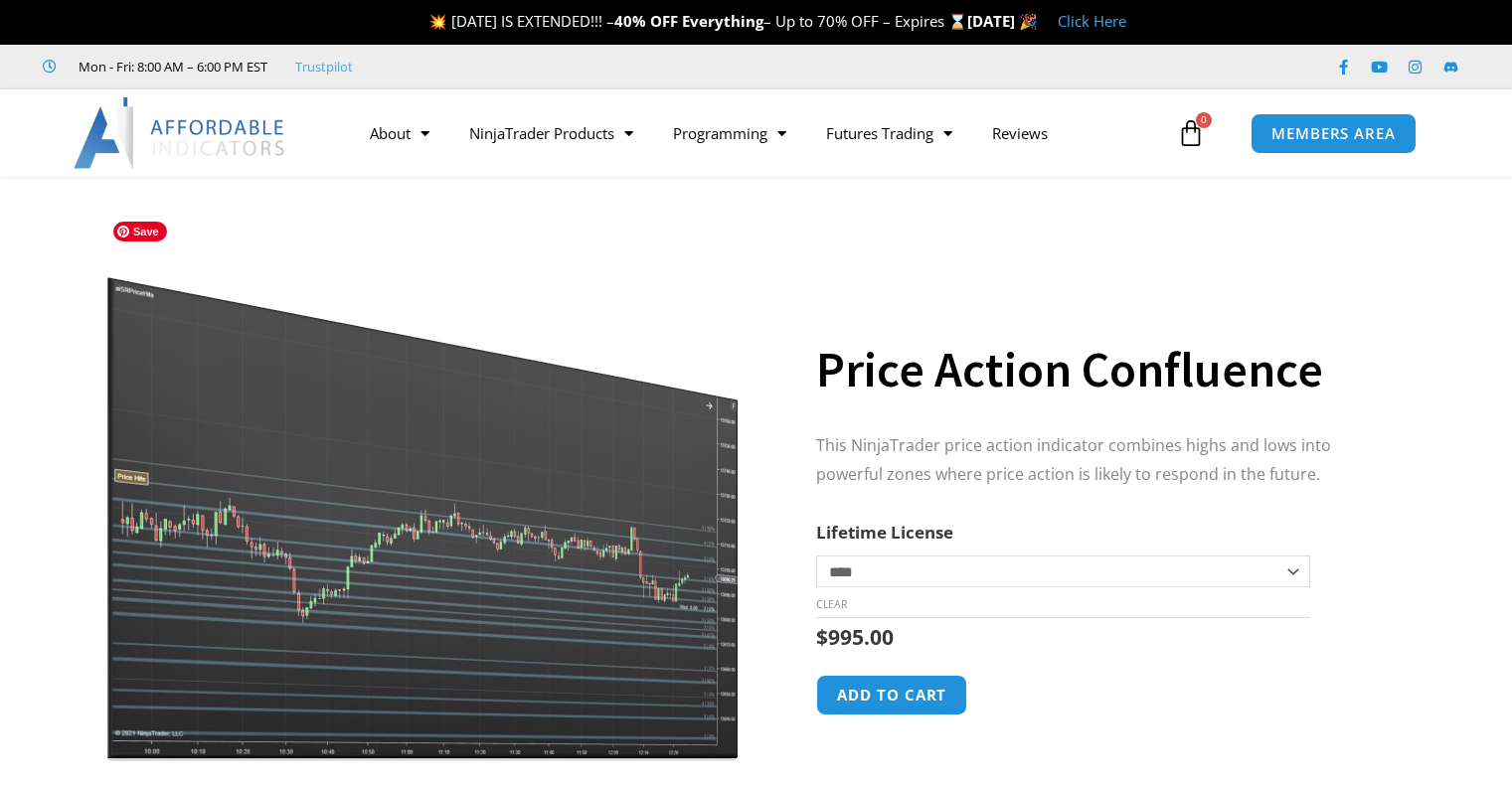 scroll, scrollTop: 0, scrollLeft: 0, axis: both 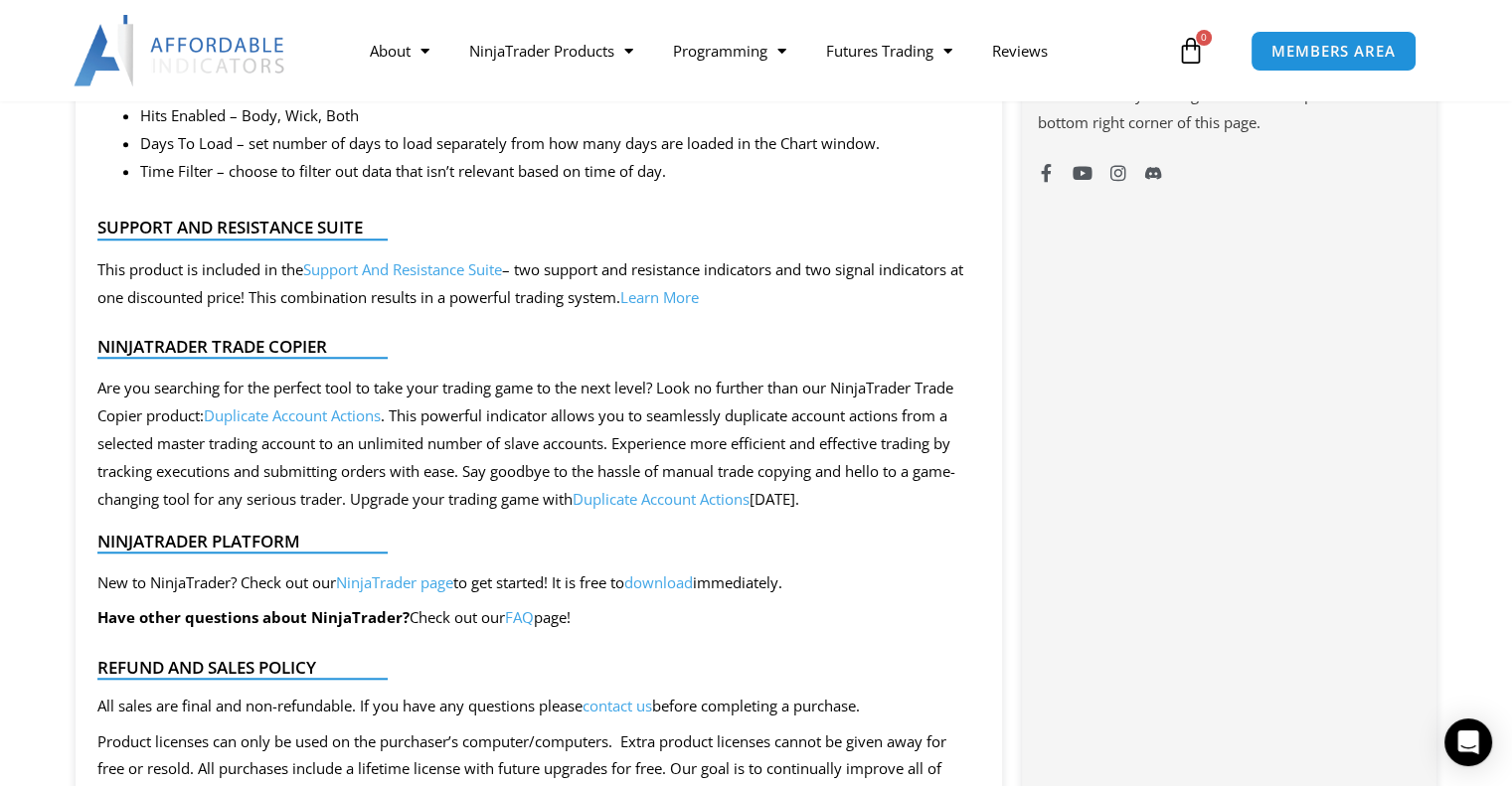 click on "NinjaTrader page" at bounding box center [395, 582] 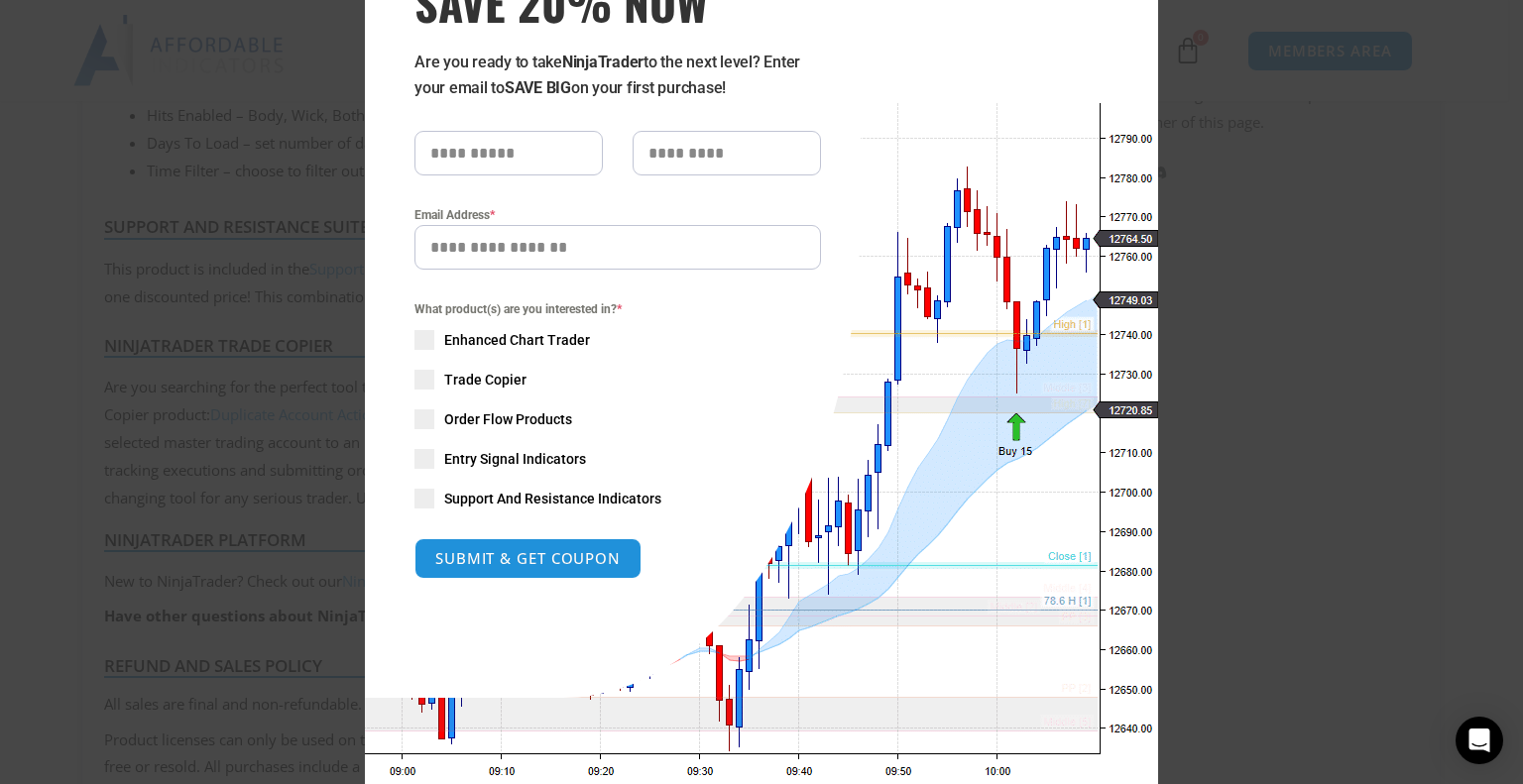 scroll, scrollTop: 187, scrollLeft: 0, axis: vertical 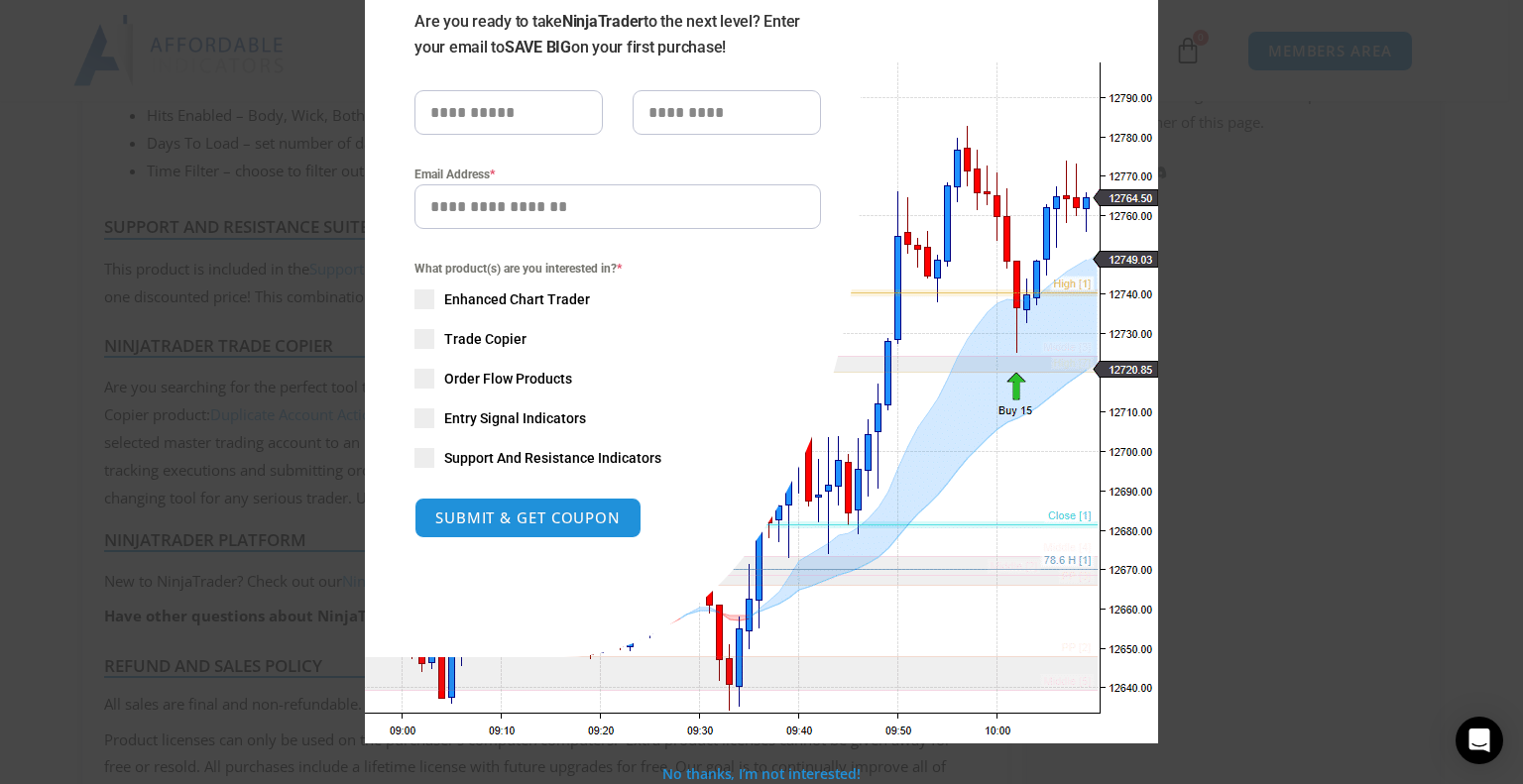 click at bounding box center (424, 458) 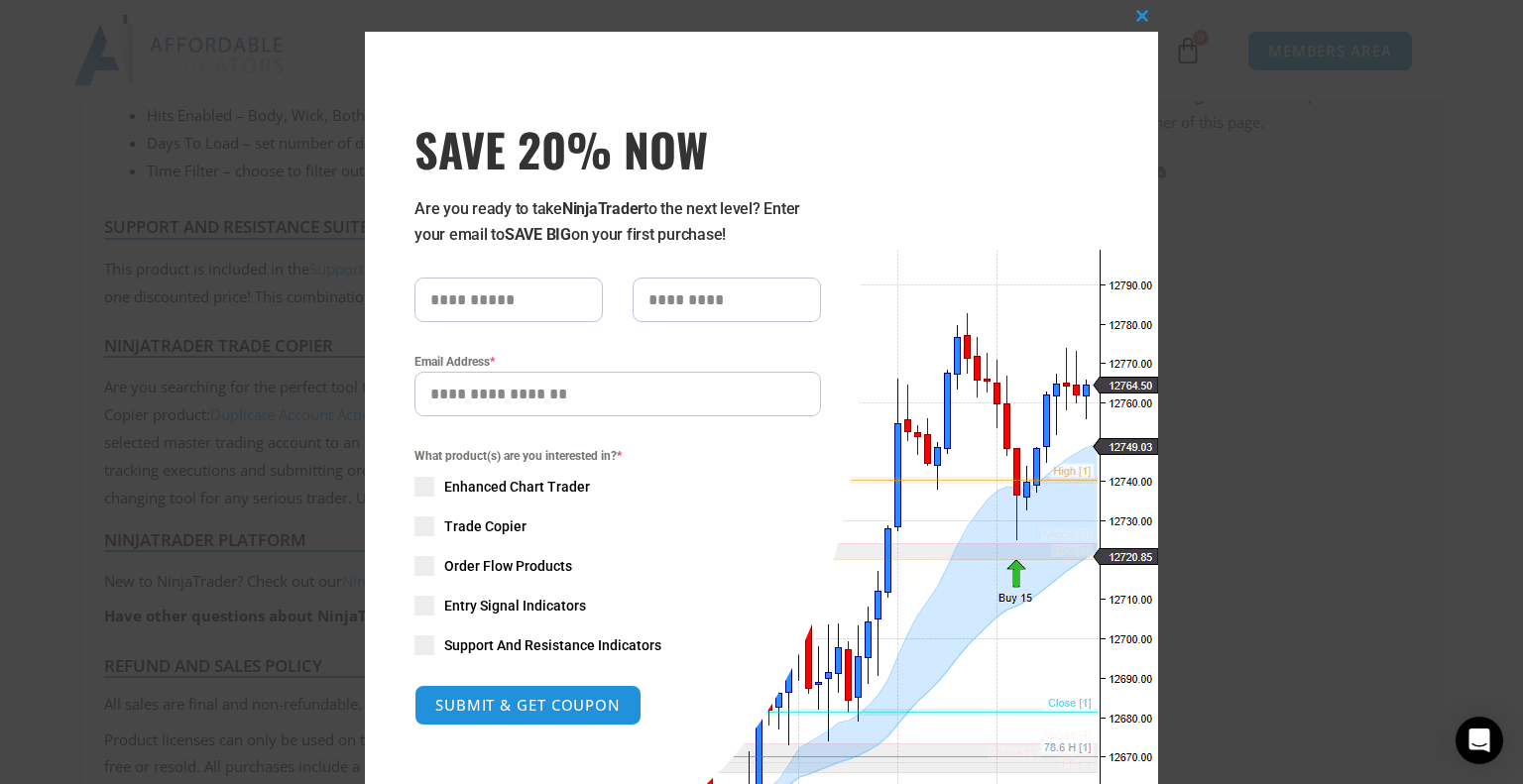 scroll, scrollTop: 187, scrollLeft: 0, axis: vertical 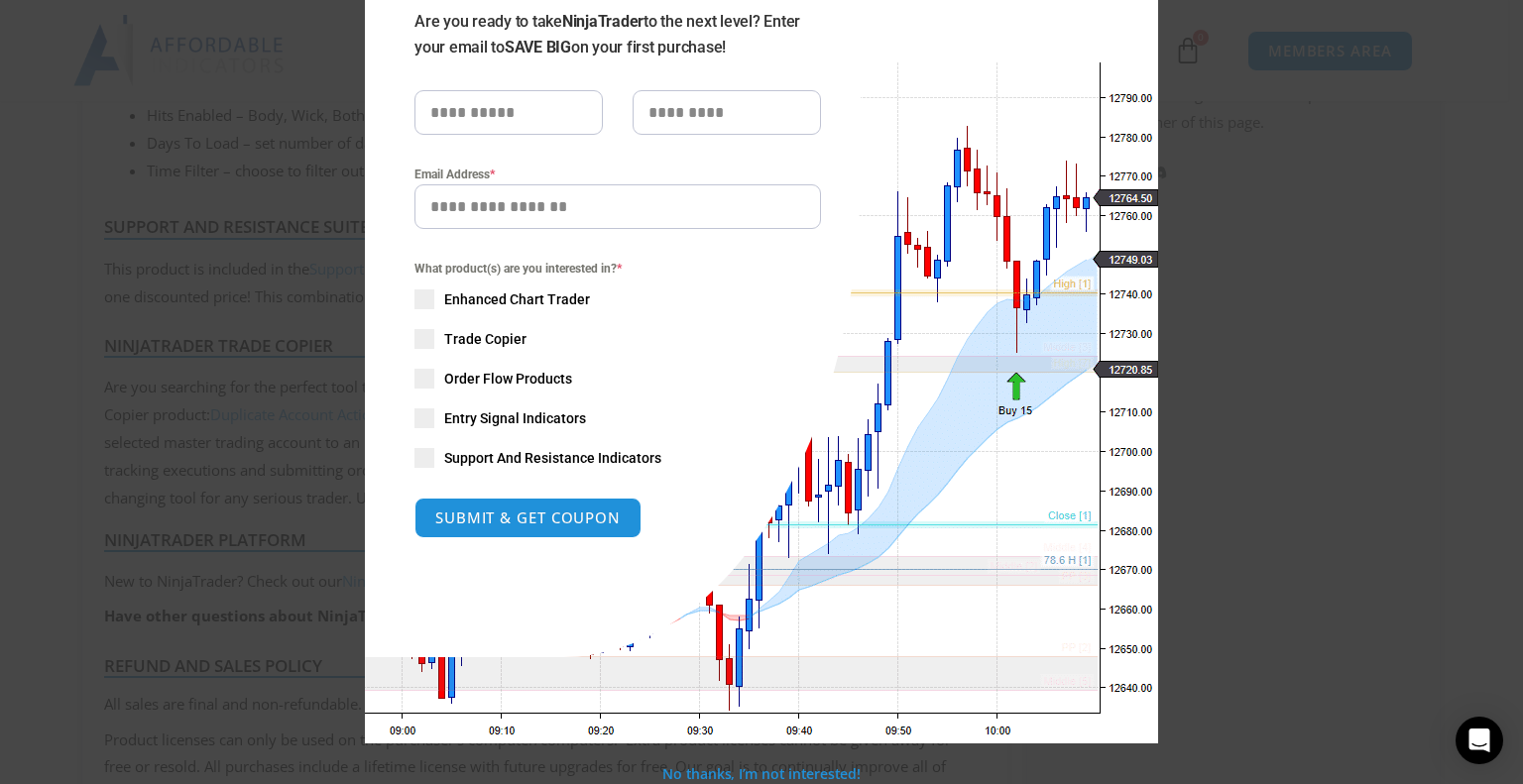click at bounding box center (424, 418) 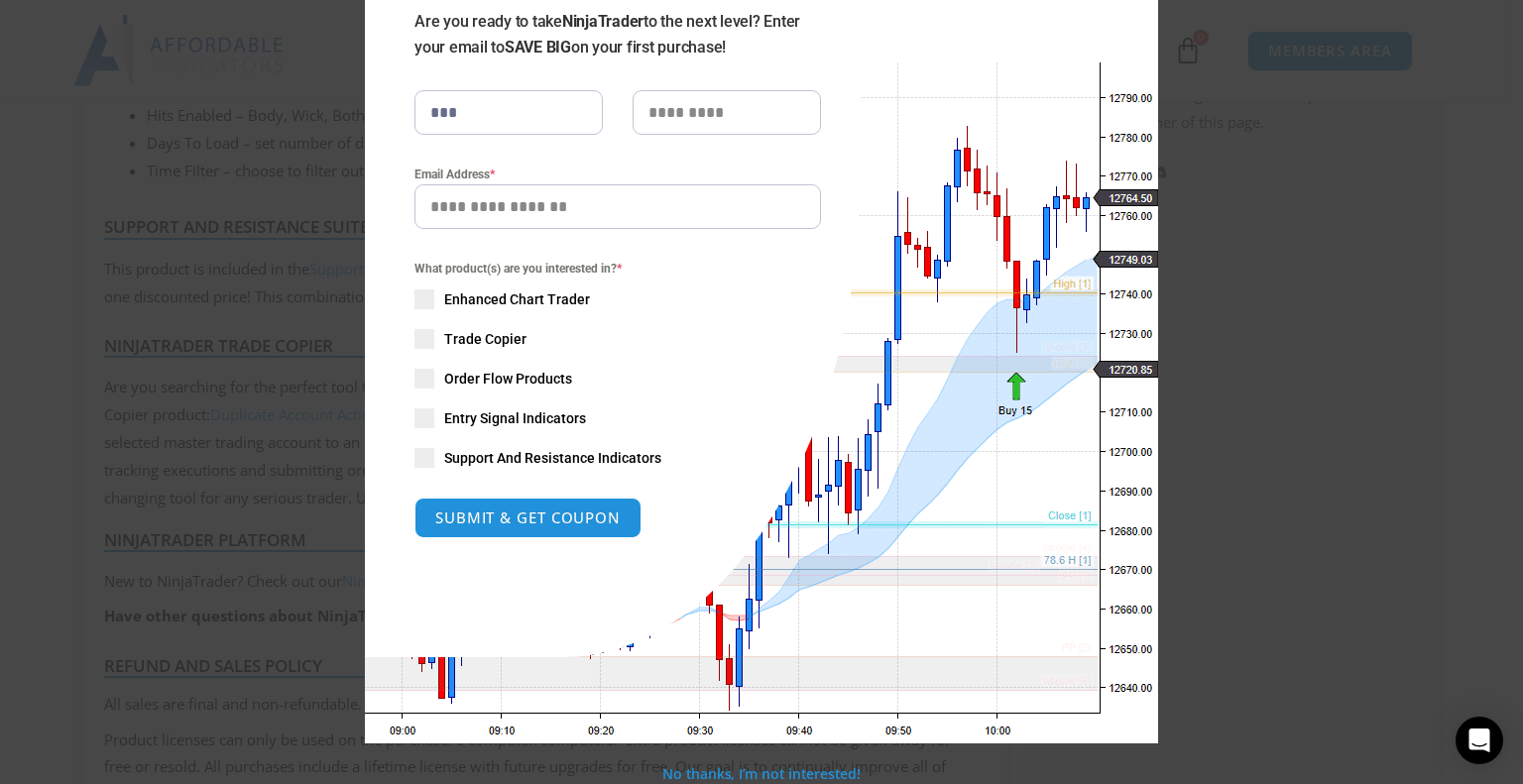 type on "***" 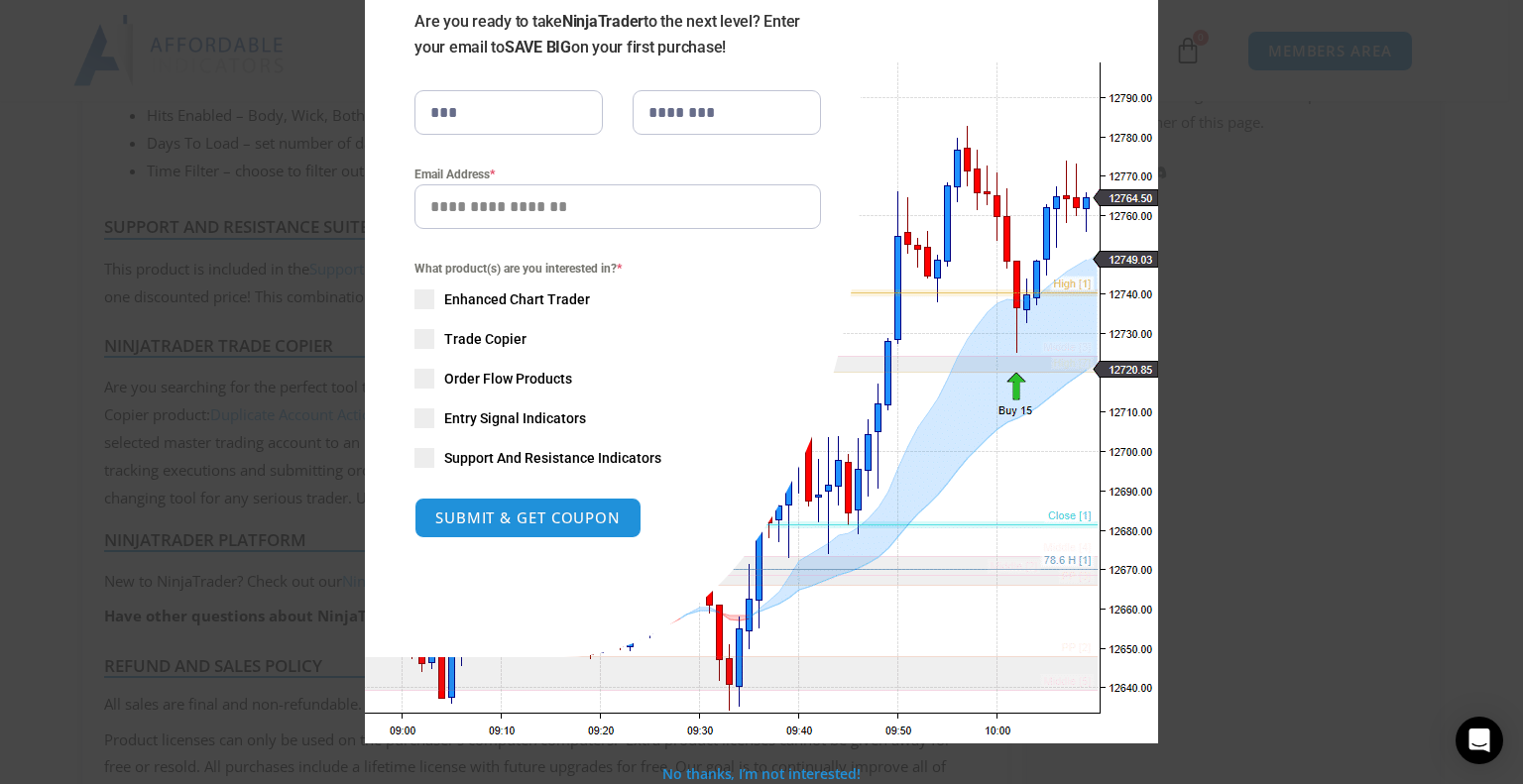 type on "********" 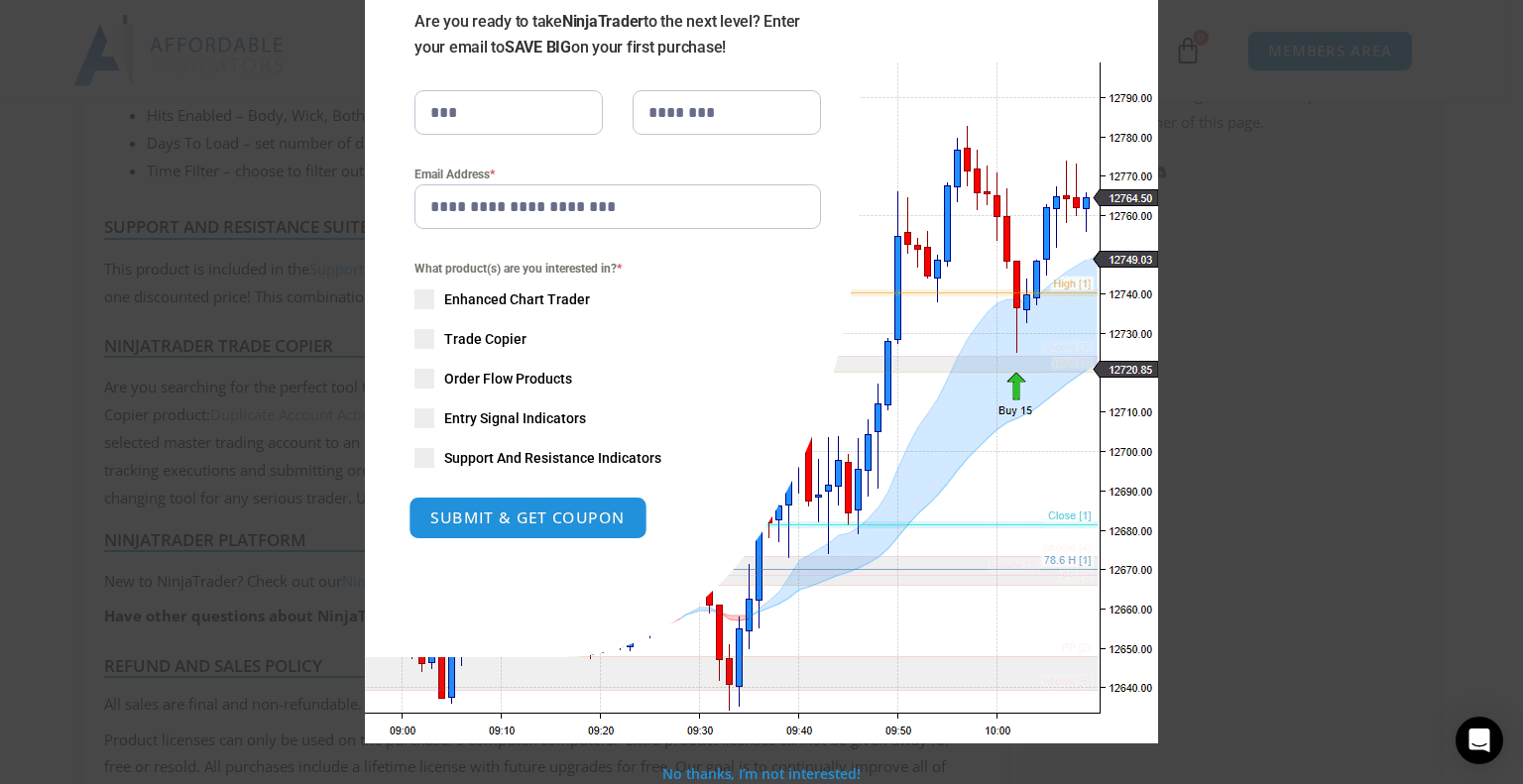 type on "**********" 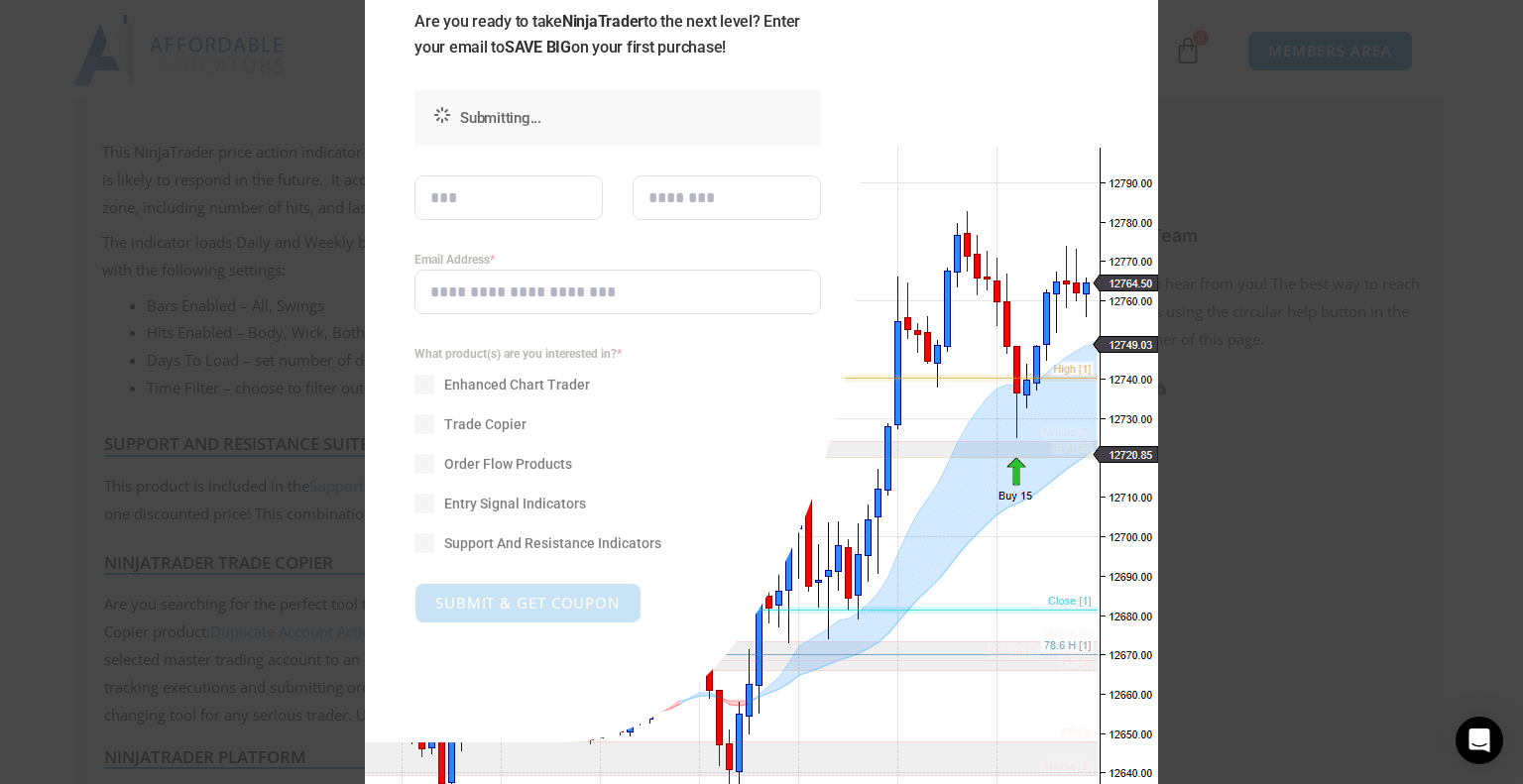 scroll, scrollTop: 1401, scrollLeft: 0, axis: vertical 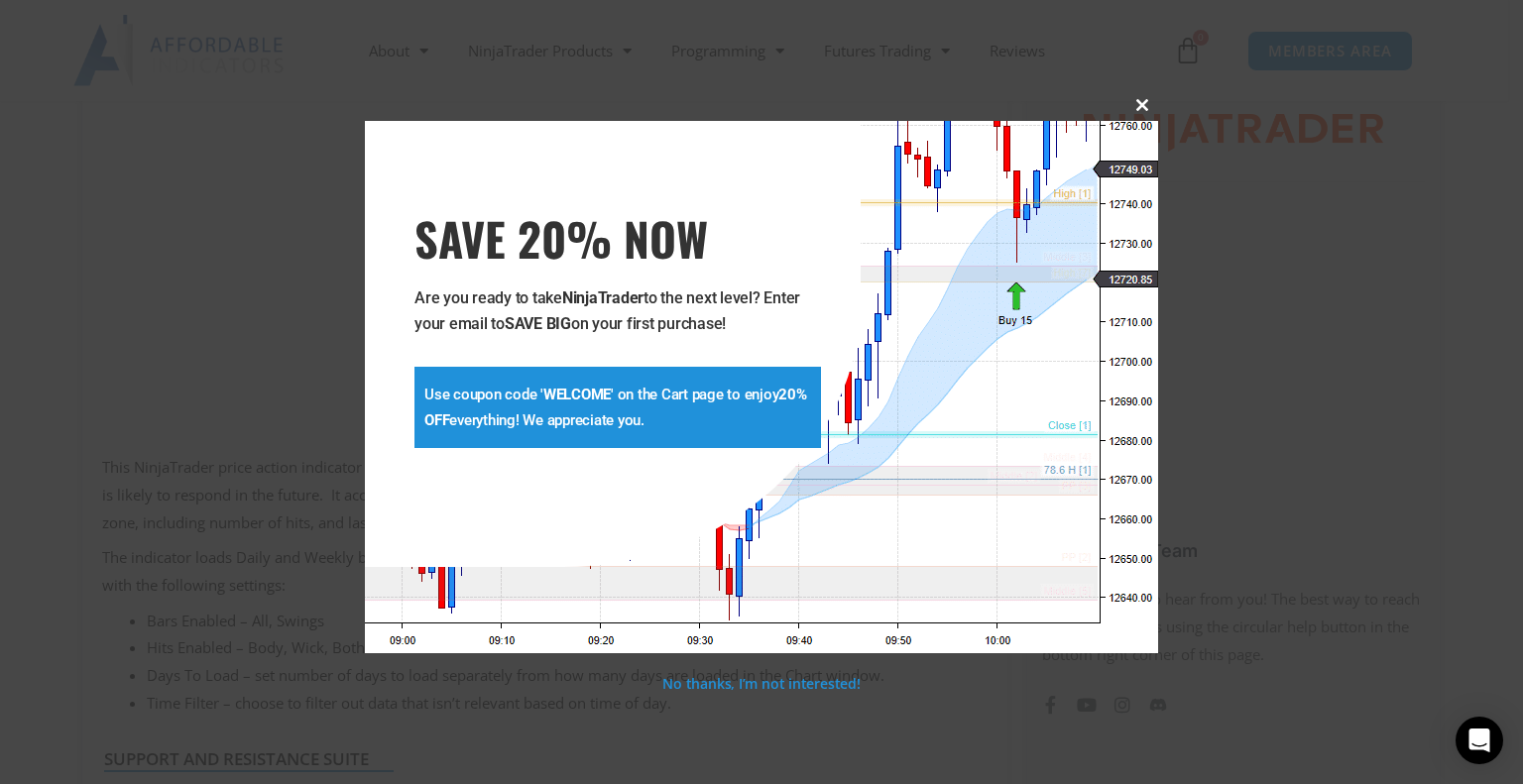 click at bounding box center (1142, 105) 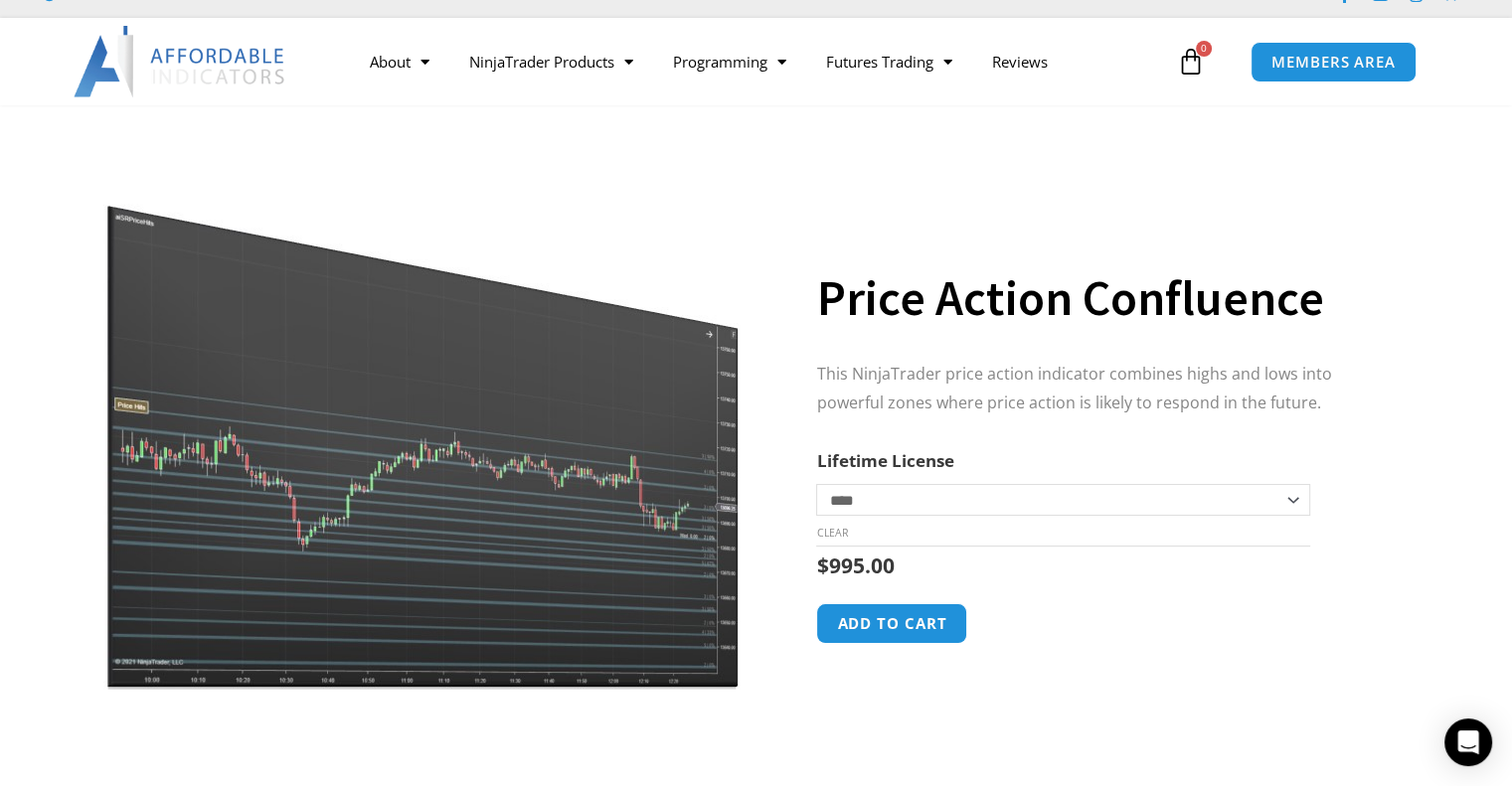 scroll, scrollTop: 0, scrollLeft: 0, axis: both 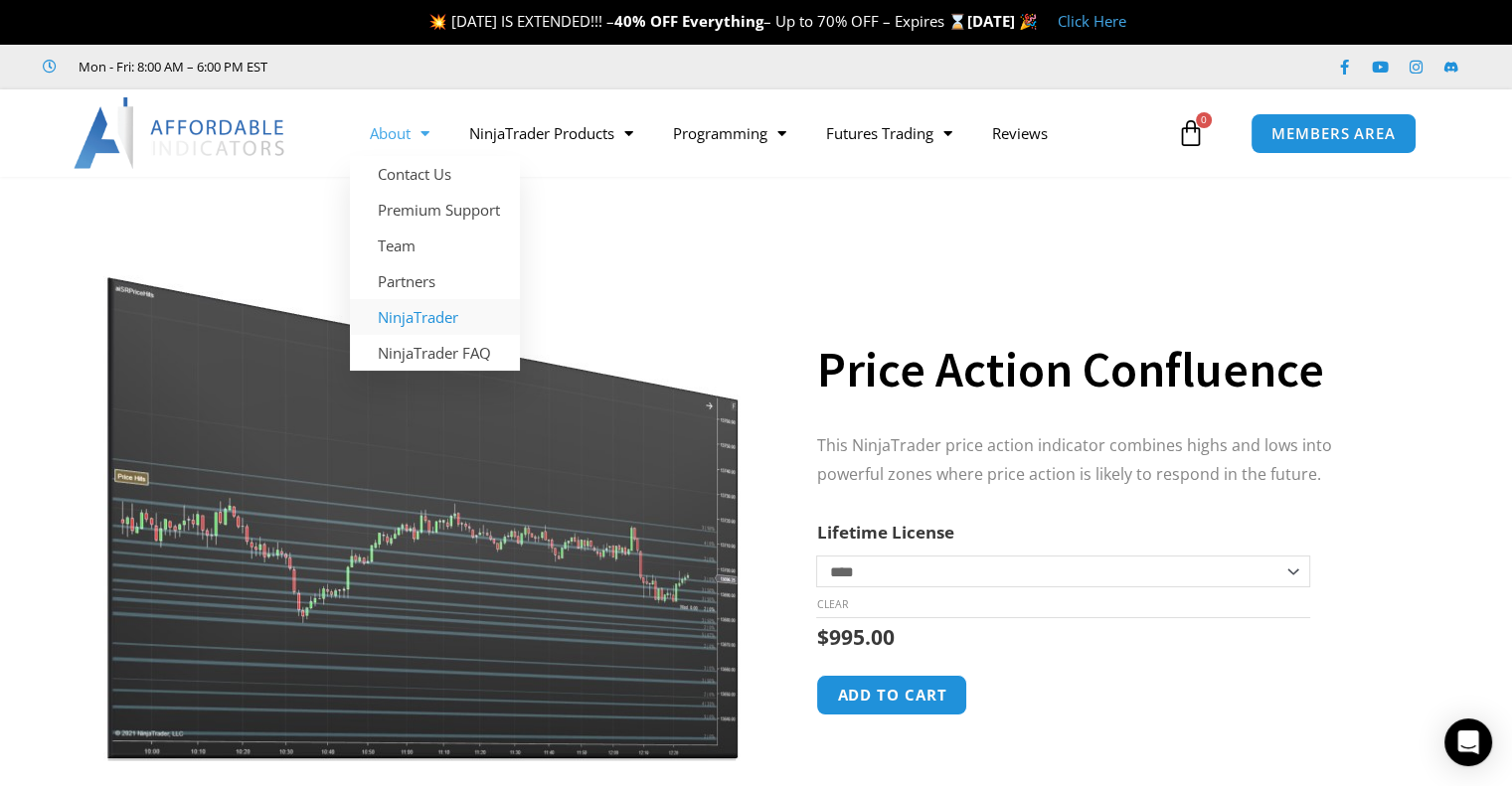 click on "NinjaTrader" 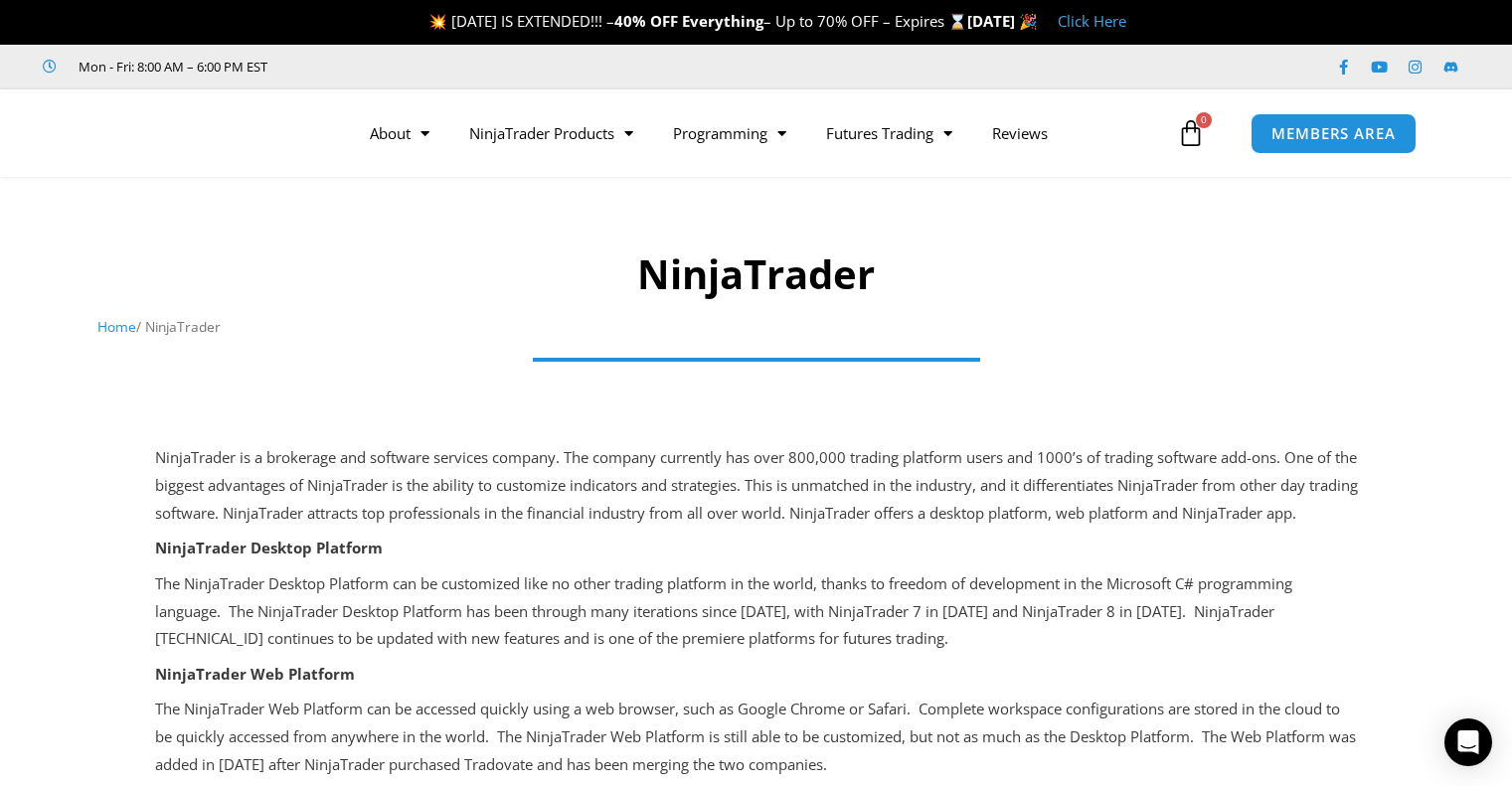 scroll, scrollTop: 0, scrollLeft: 0, axis: both 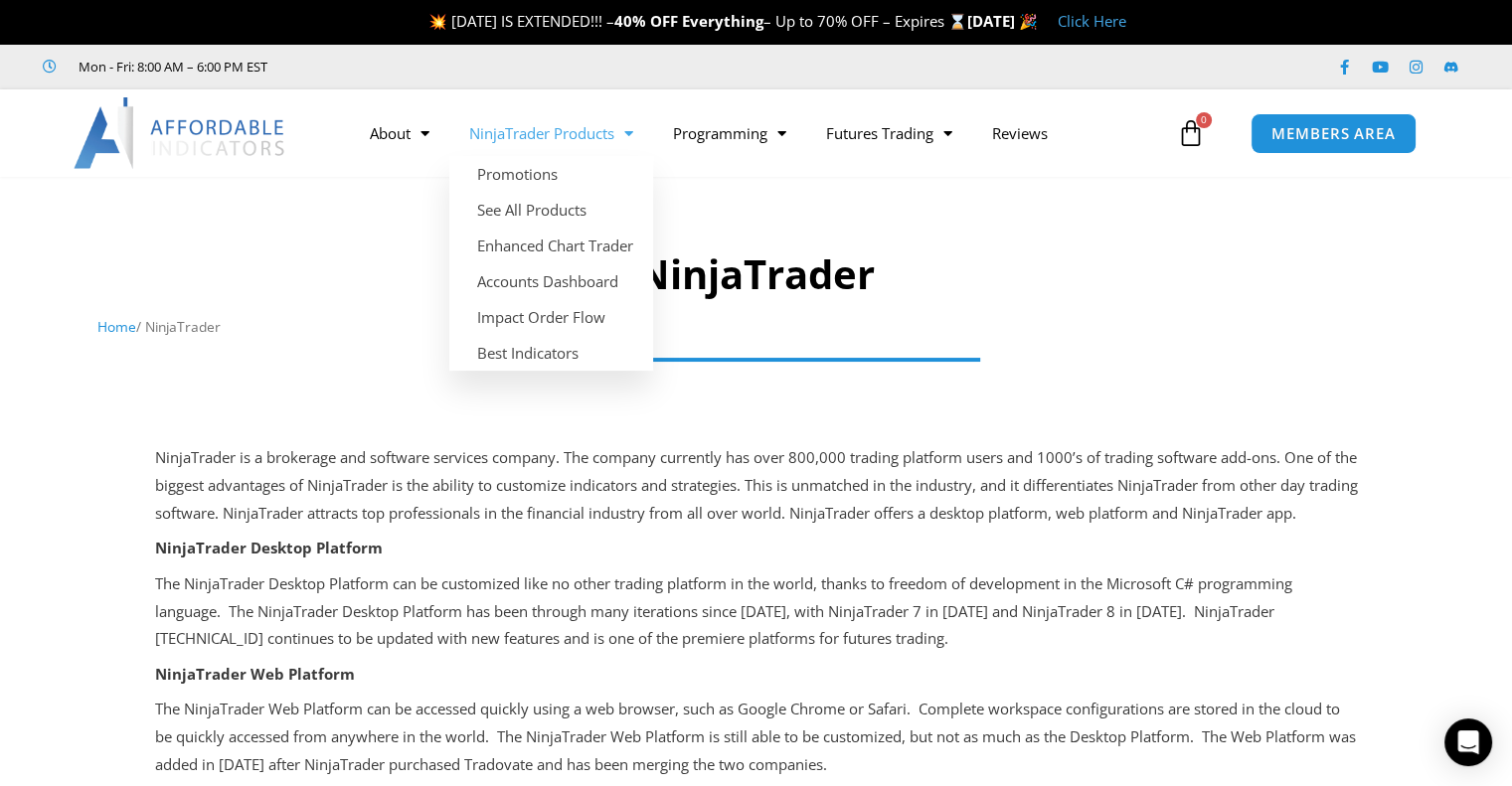 click on "NinjaTrader Products" 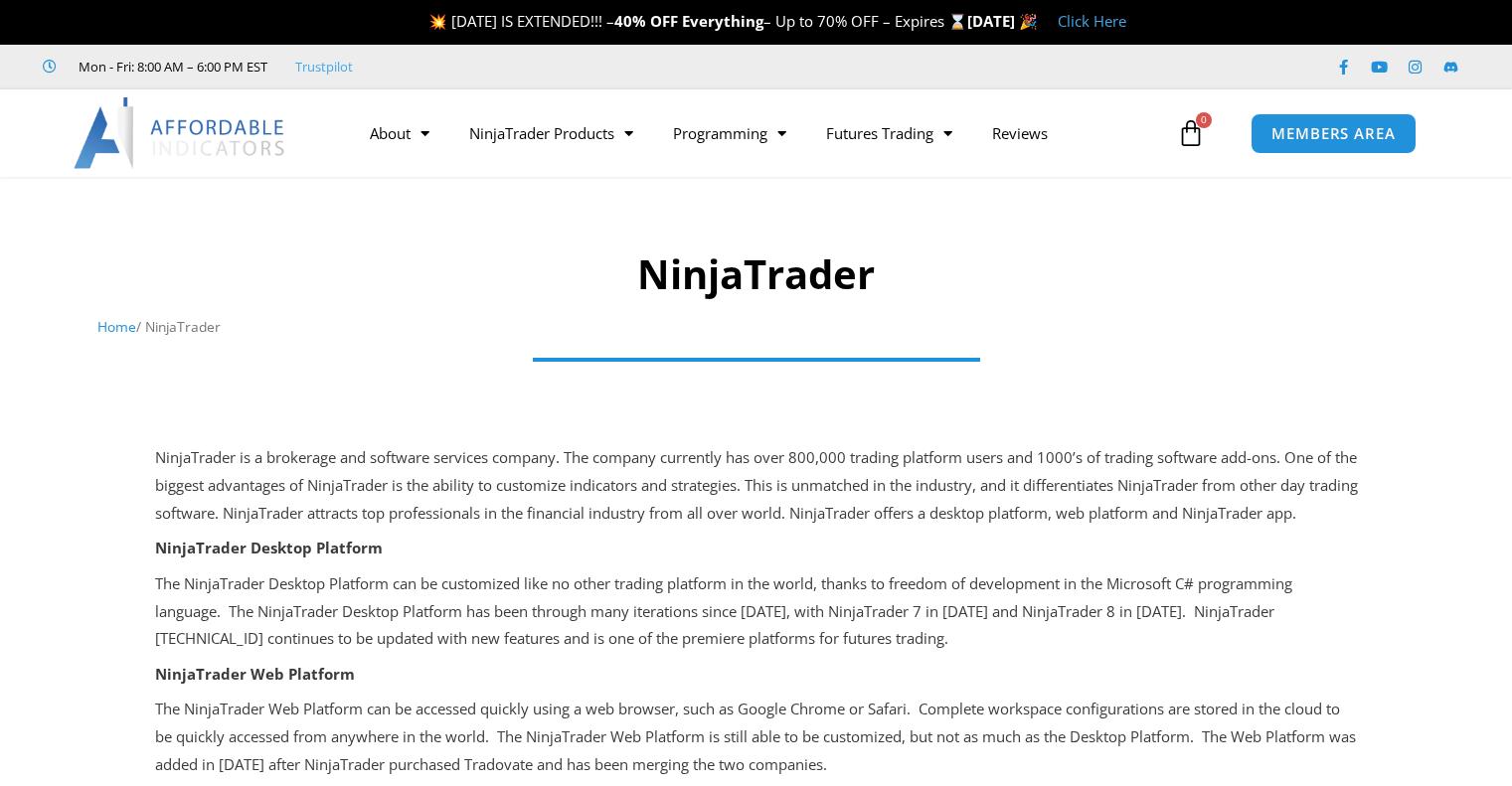 scroll, scrollTop: 0, scrollLeft: 0, axis: both 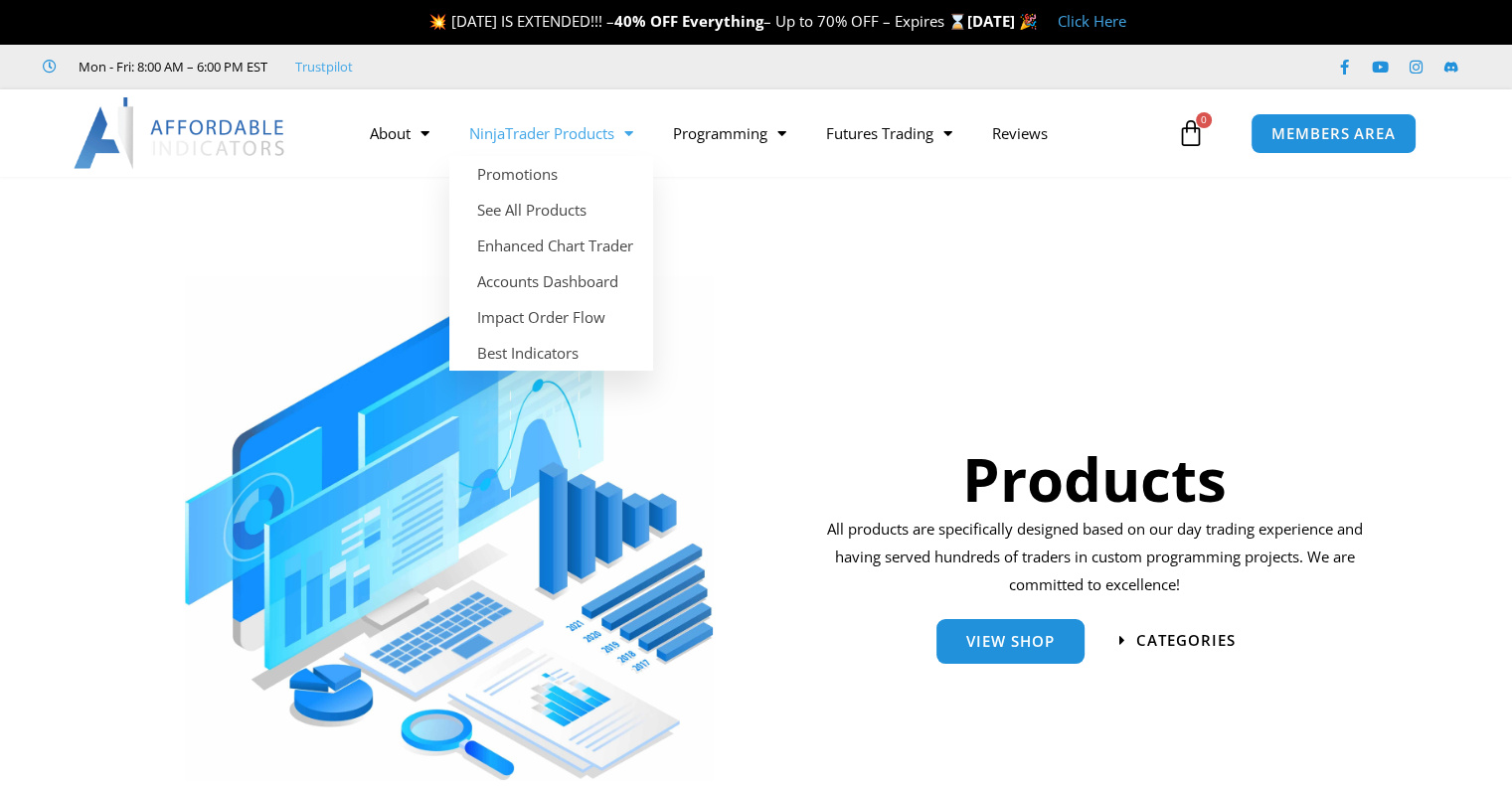 click on "NinjaTrader Products" 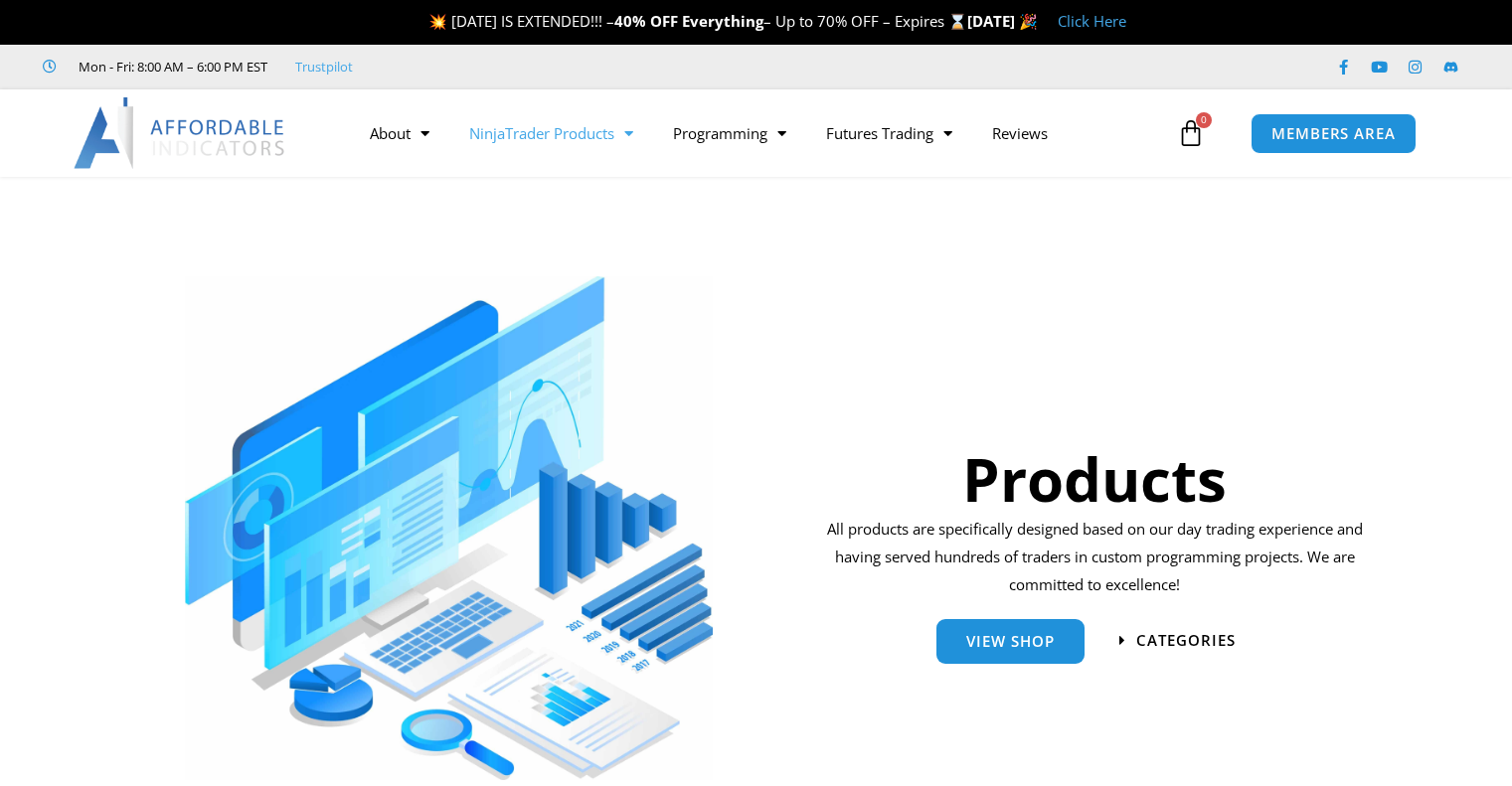 scroll, scrollTop: 0, scrollLeft: 0, axis: both 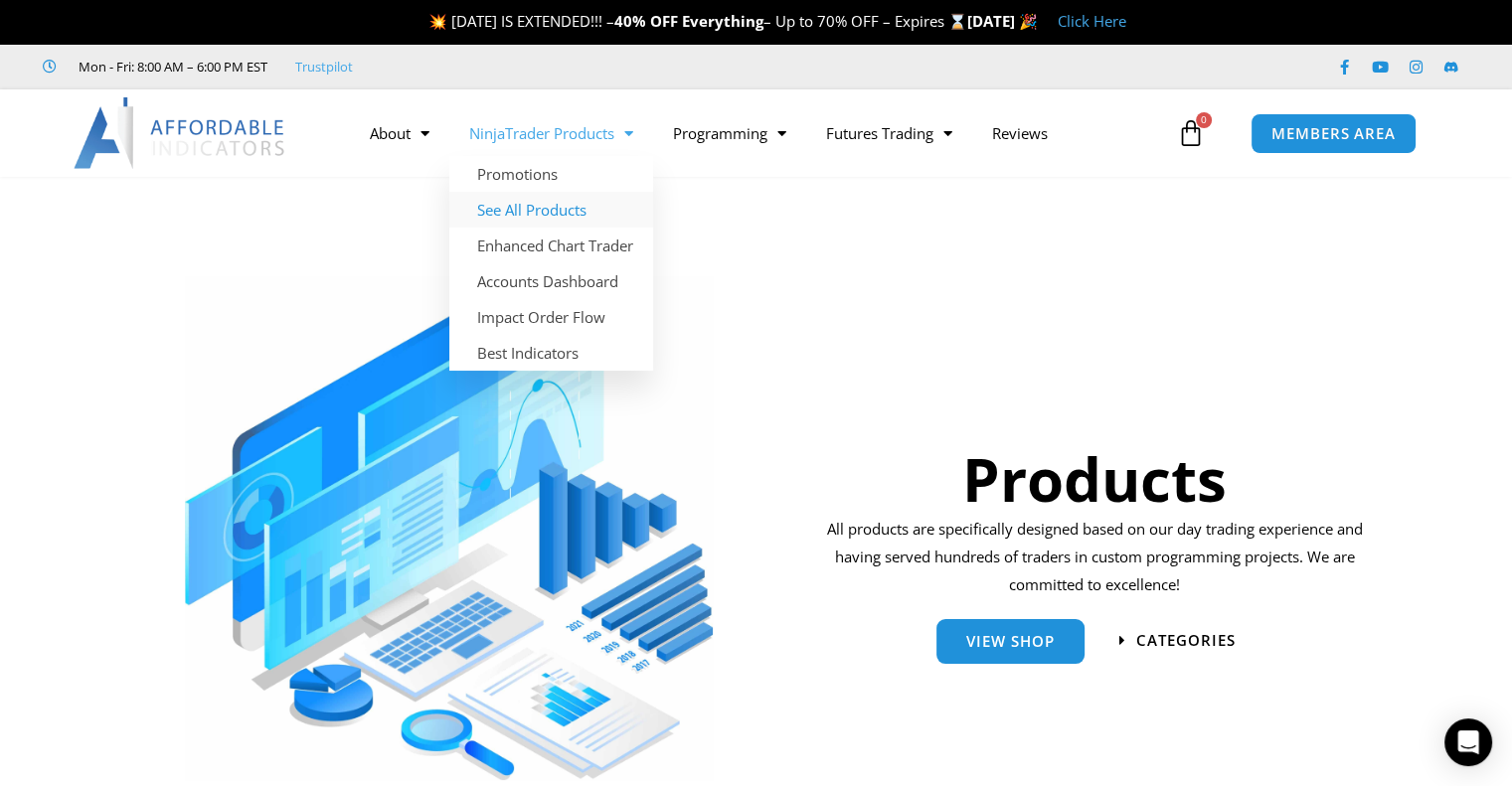 click on "See All Products" 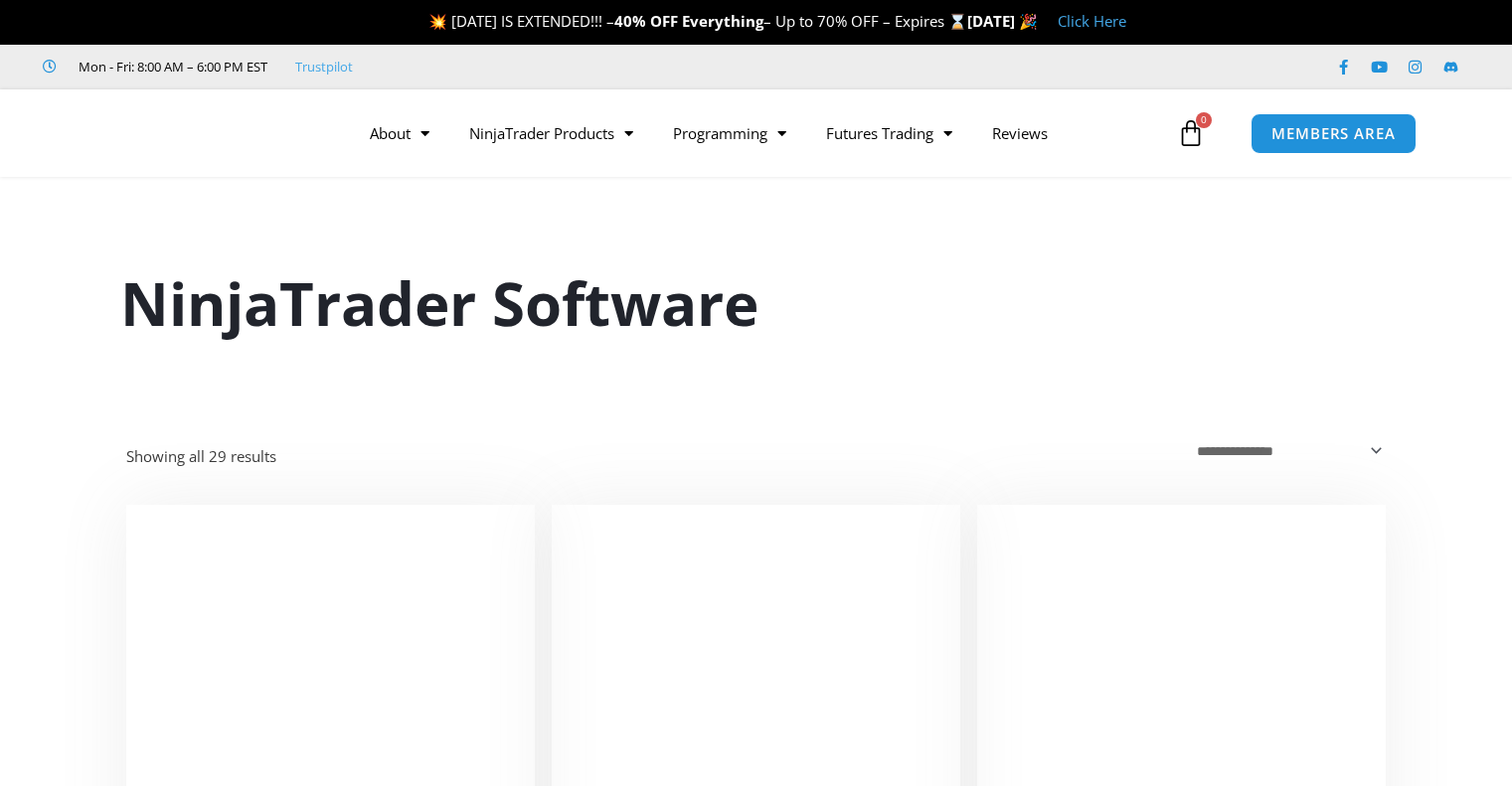 scroll, scrollTop: 0, scrollLeft: 0, axis: both 